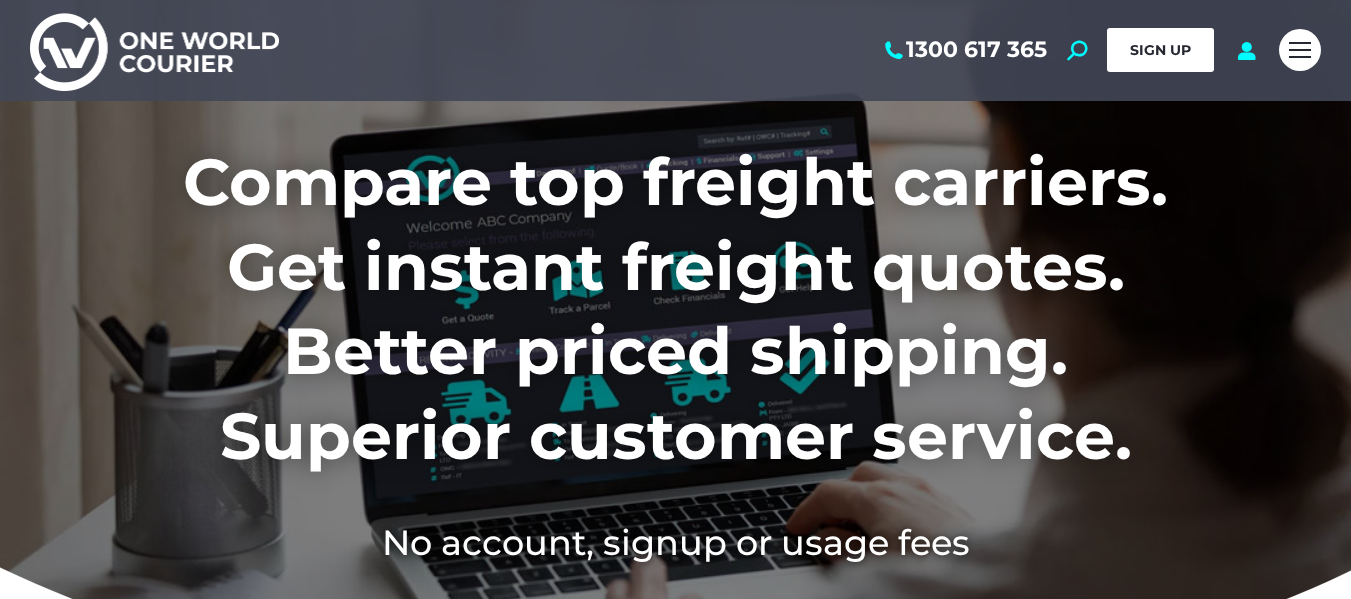 scroll, scrollTop: 0, scrollLeft: 0, axis: both 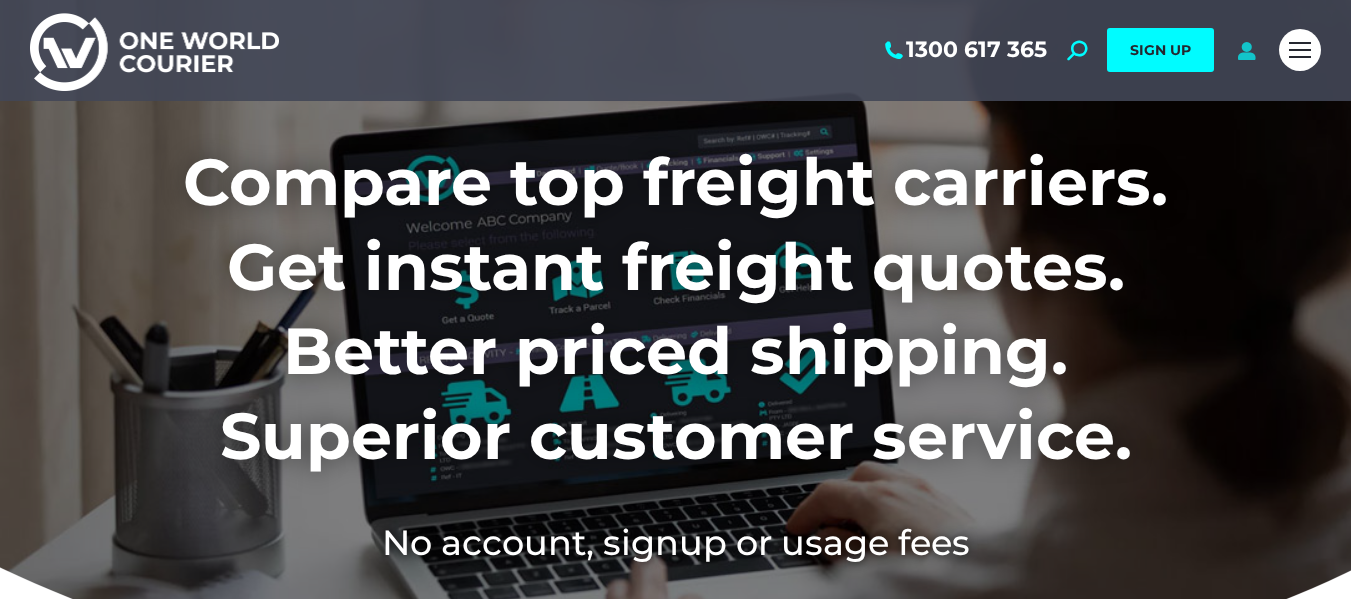click at bounding box center [1246, 50] 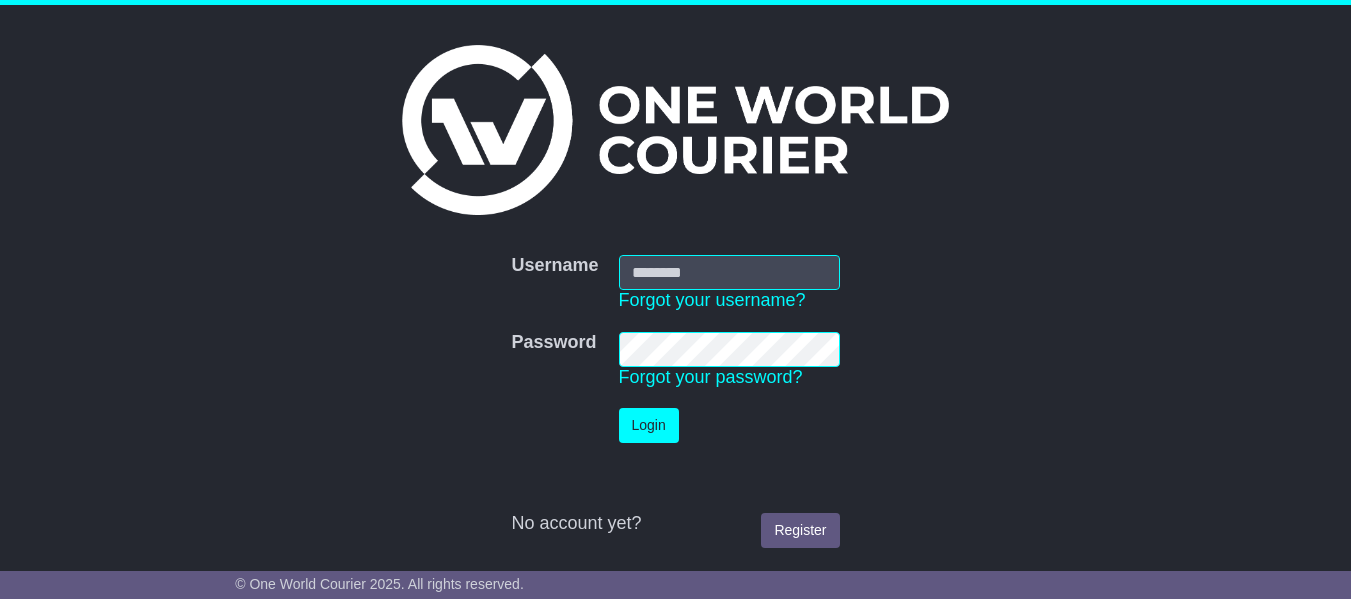 scroll, scrollTop: 0, scrollLeft: 0, axis: both 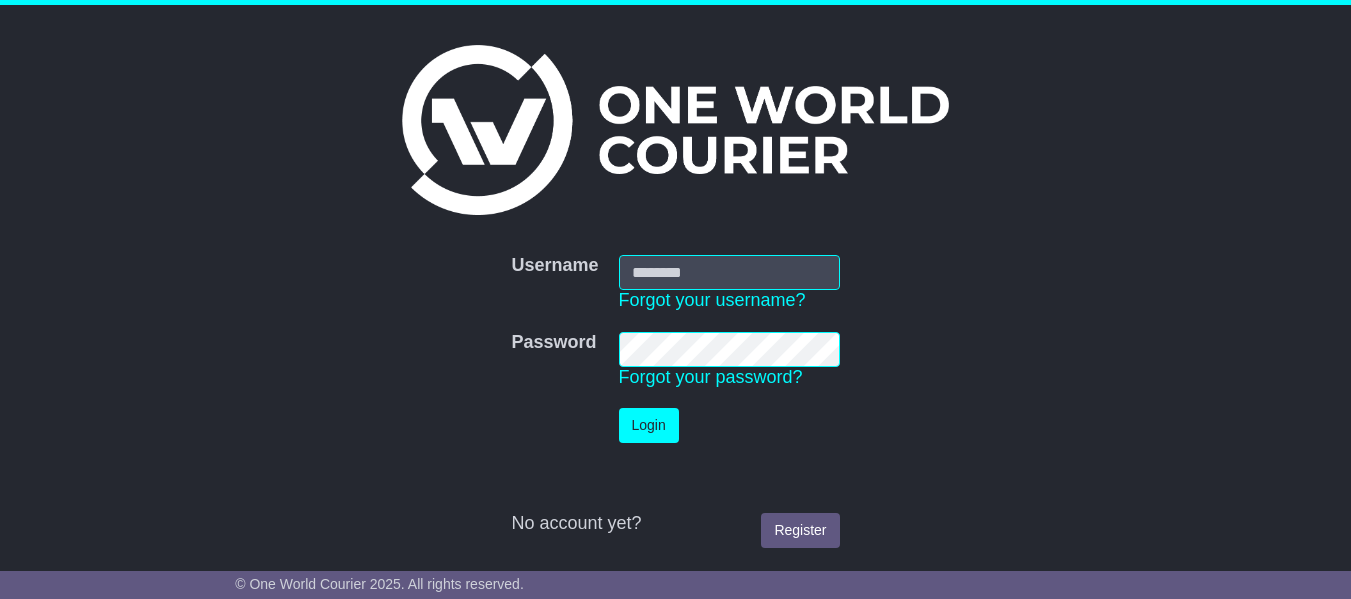 type on "**********" 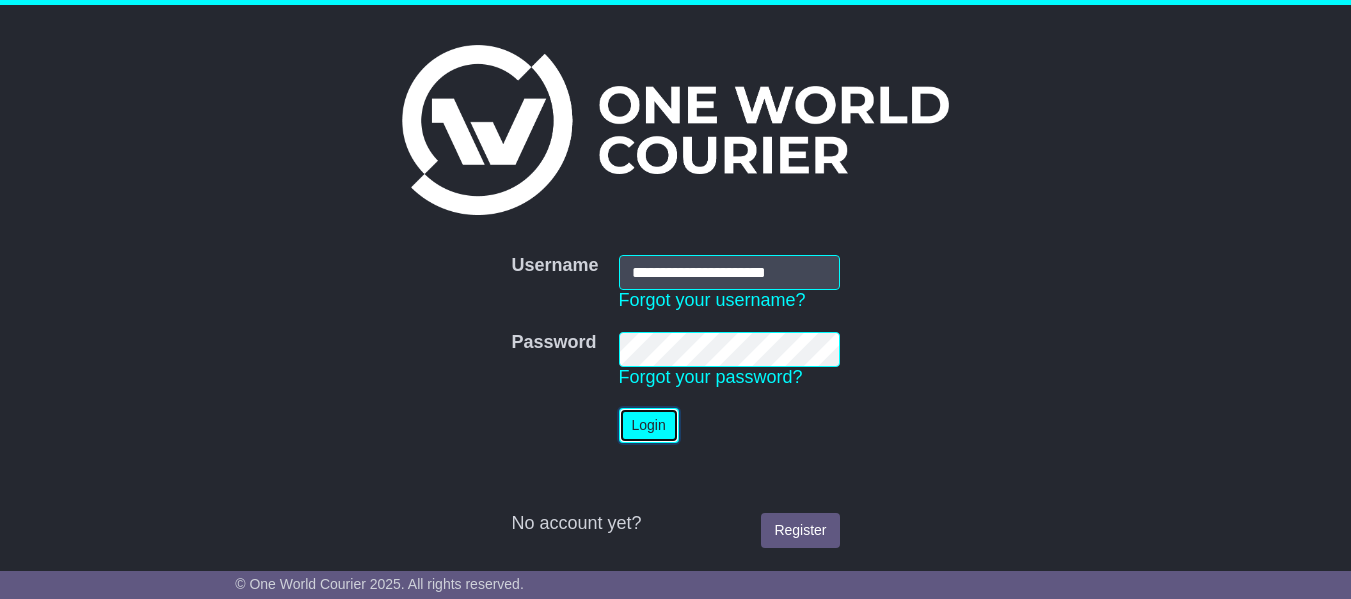 click on "Login" at bounding box center [649, 425] 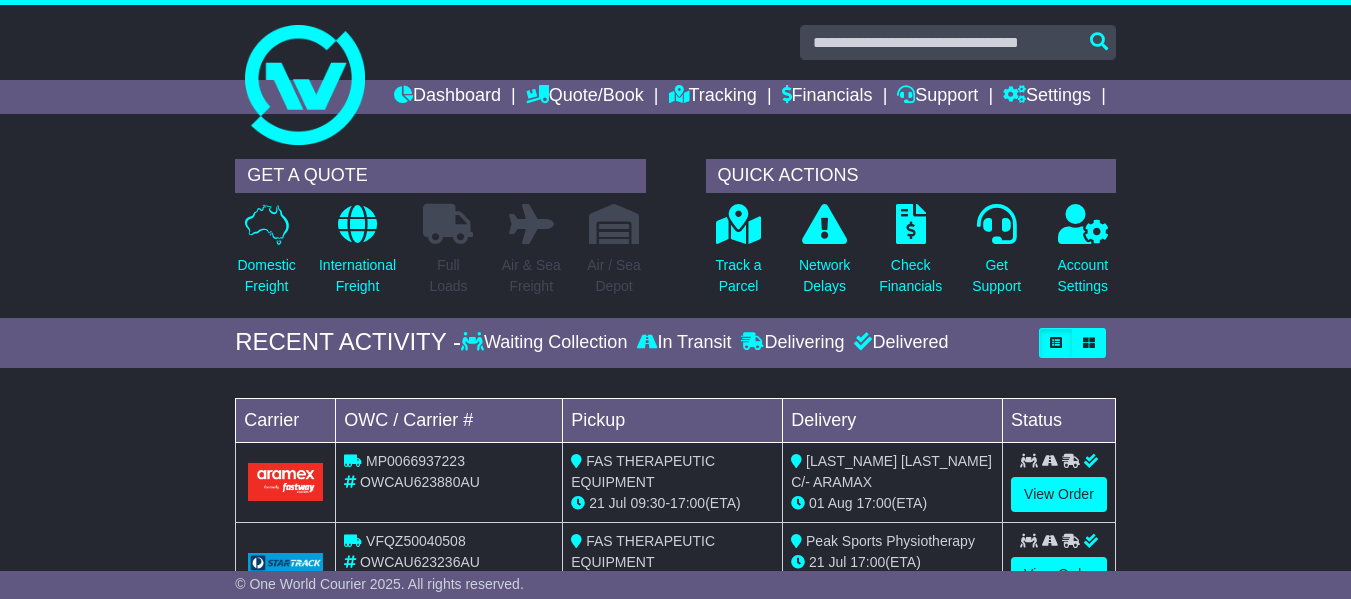 scroll, scrollTop: 0, scrollLeft: 0, axis: both 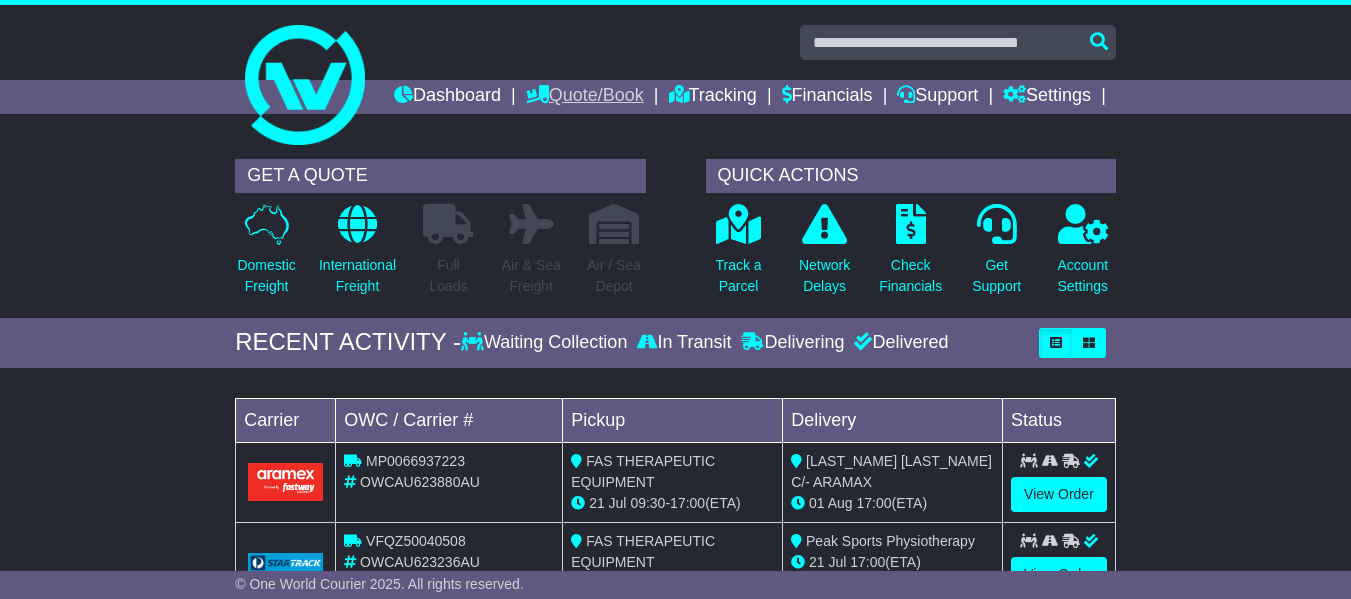 click on "Quote/Book" at bounding box center (585, 97) 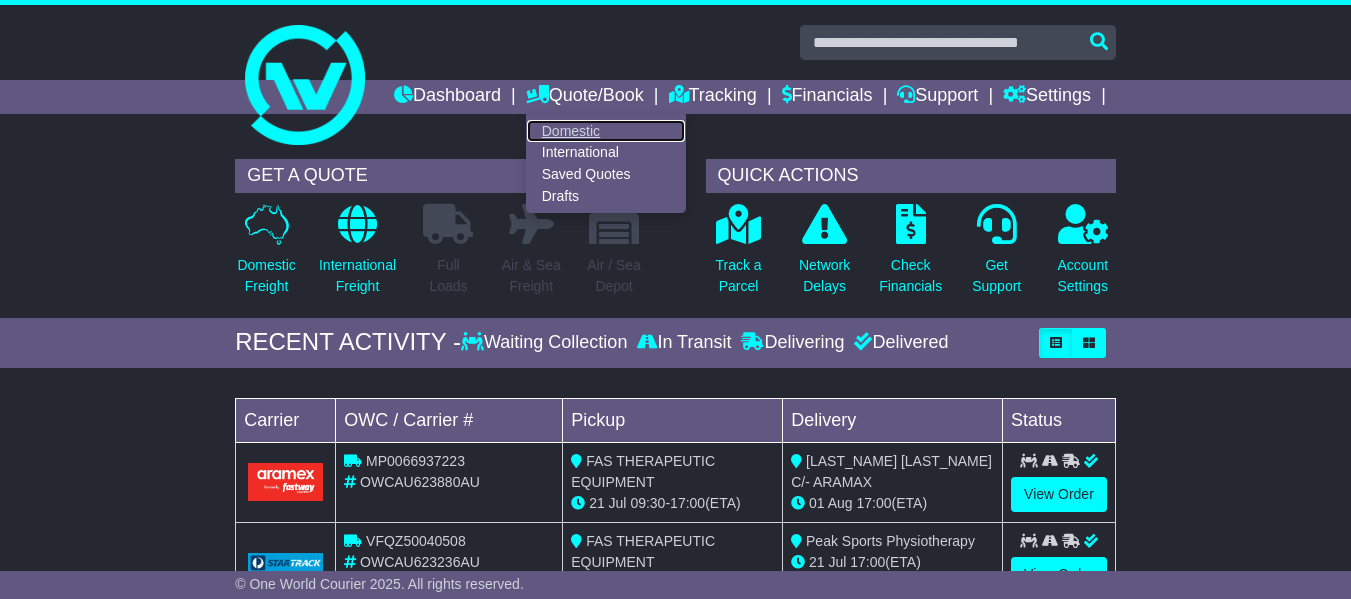 click on "Domestic" at bounding box center (606, 131) 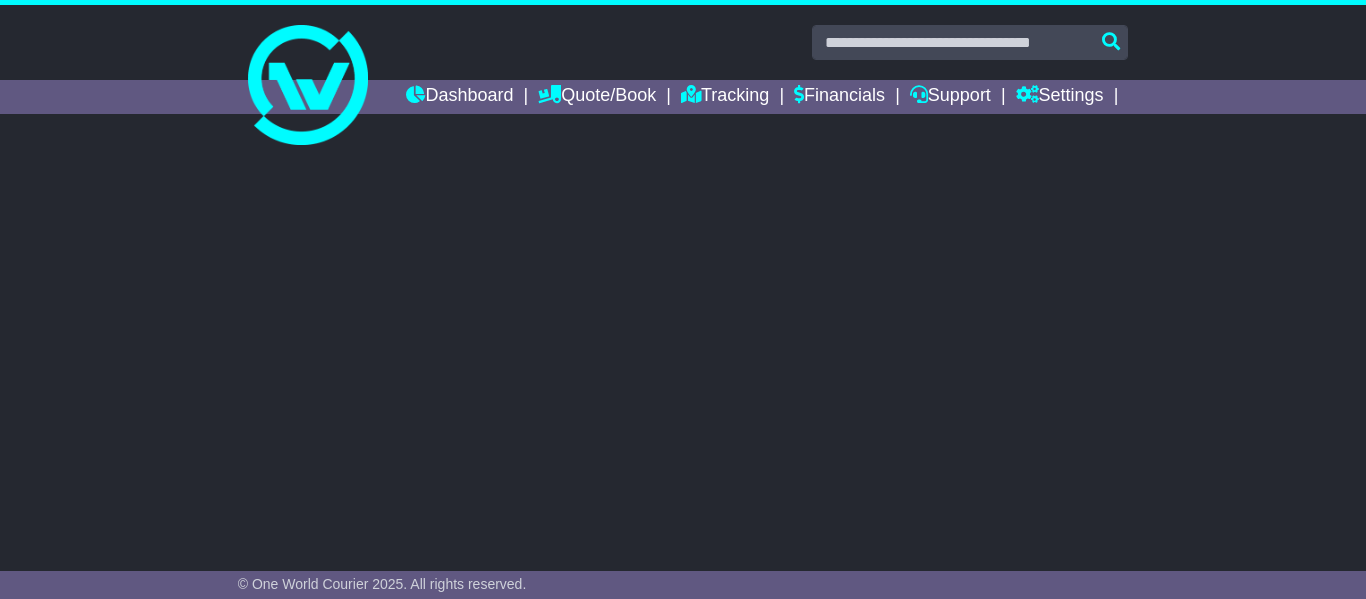 scroll, scrollTop: 0, scrollLeft: 0, axis: both 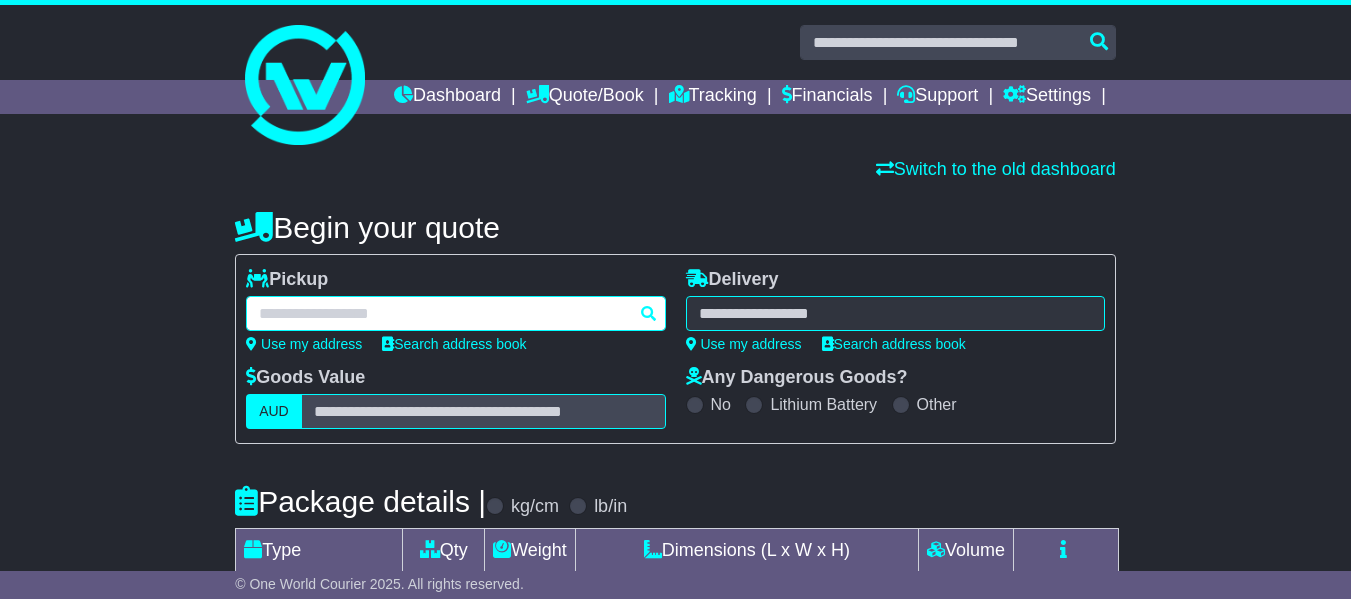 click at bounding box center (455, 313) 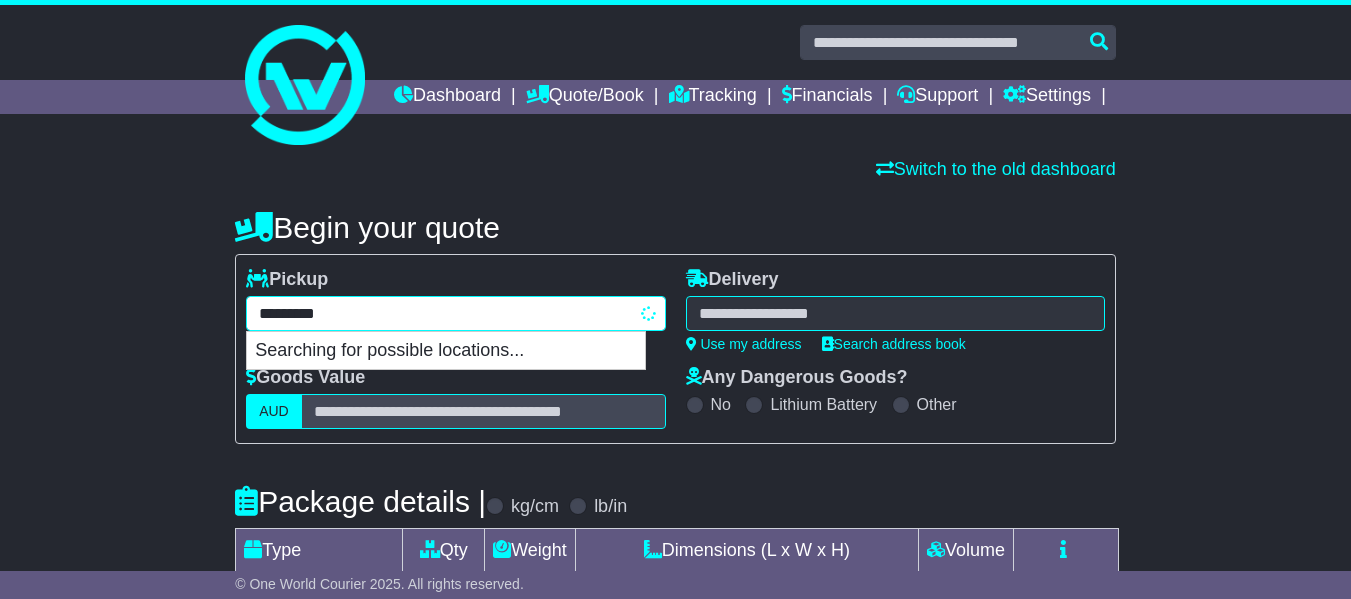 type on "**********" 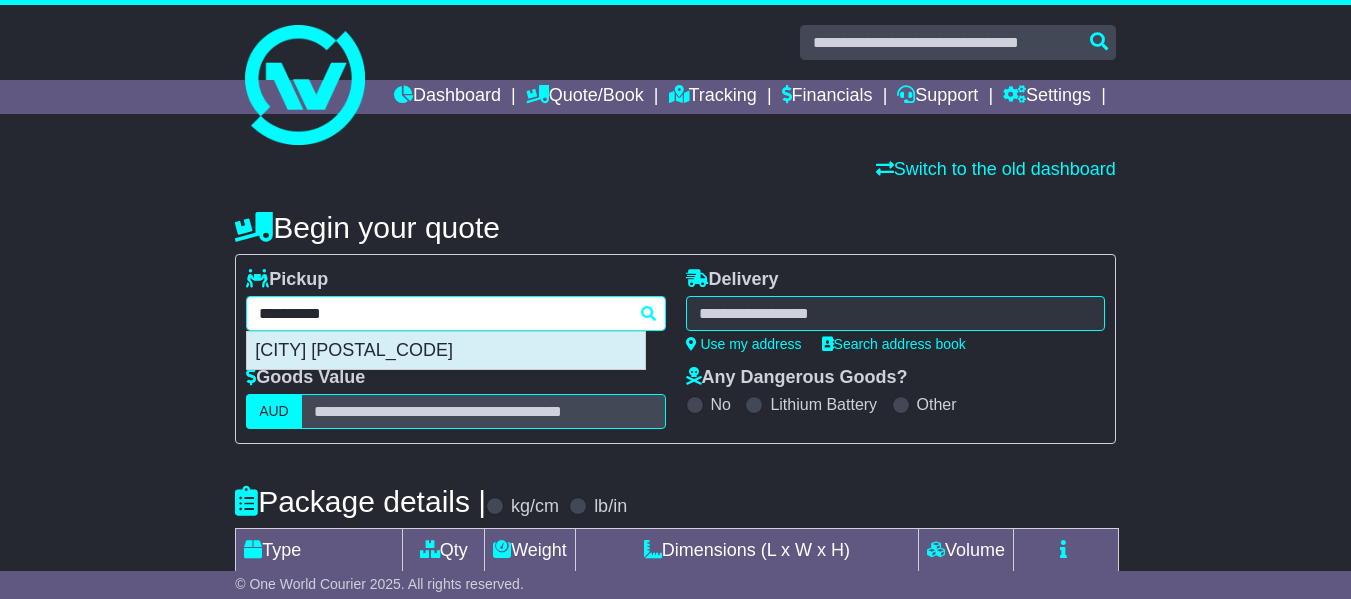 click on "MORDIALLOC 3195" at bounding box center [446, 351] 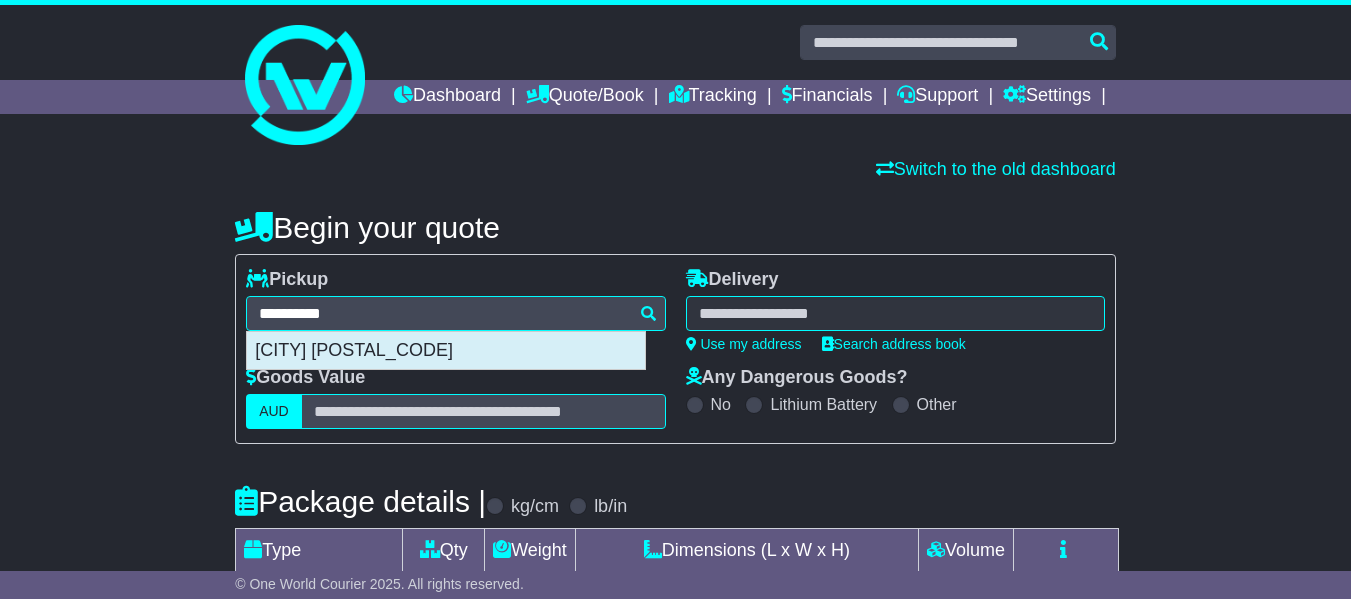 type on "**********" 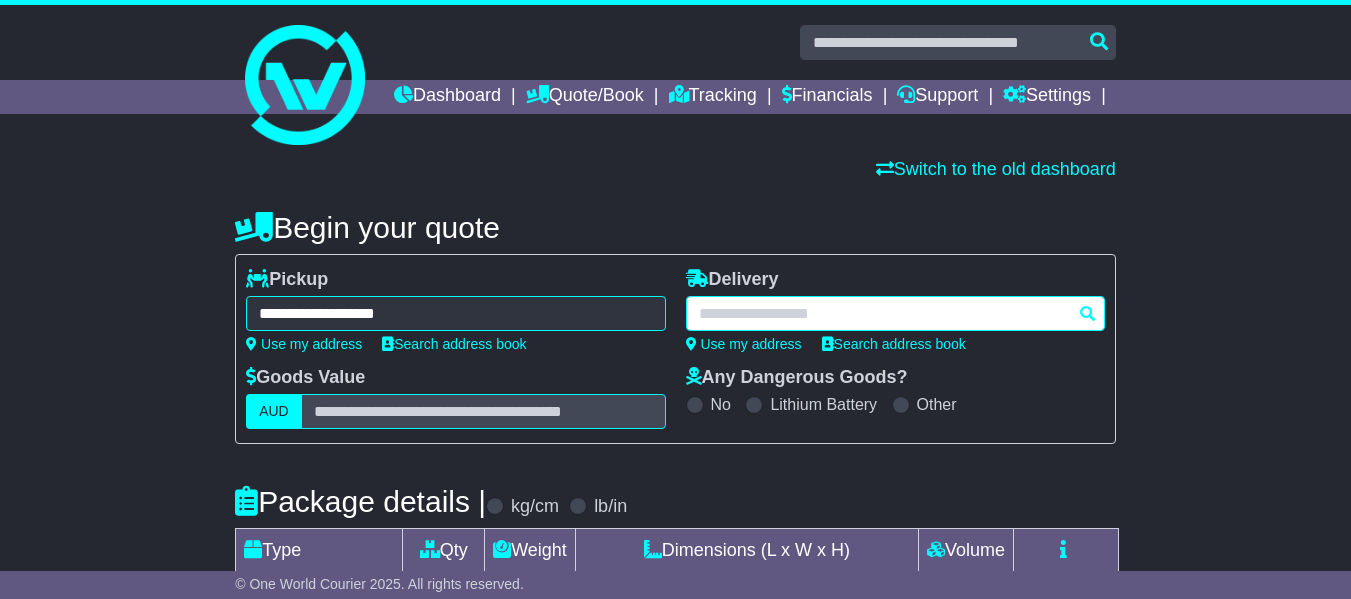 click at bounding box center (895, 313) 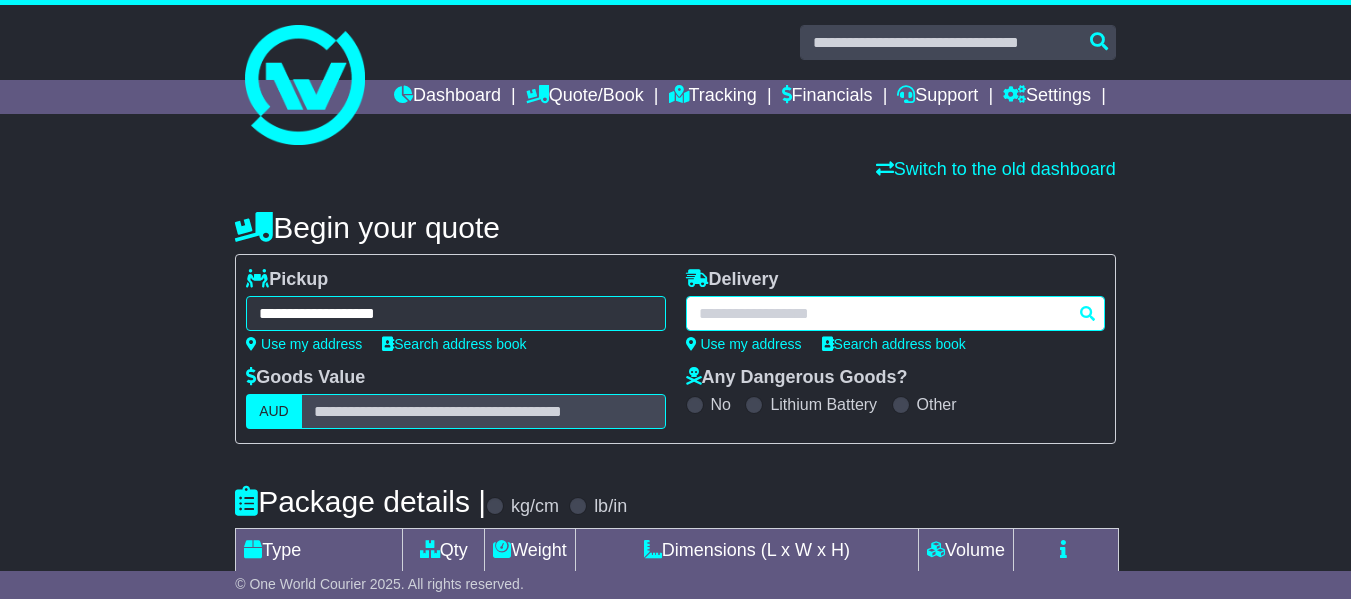 click at bounding box center [895, 313] 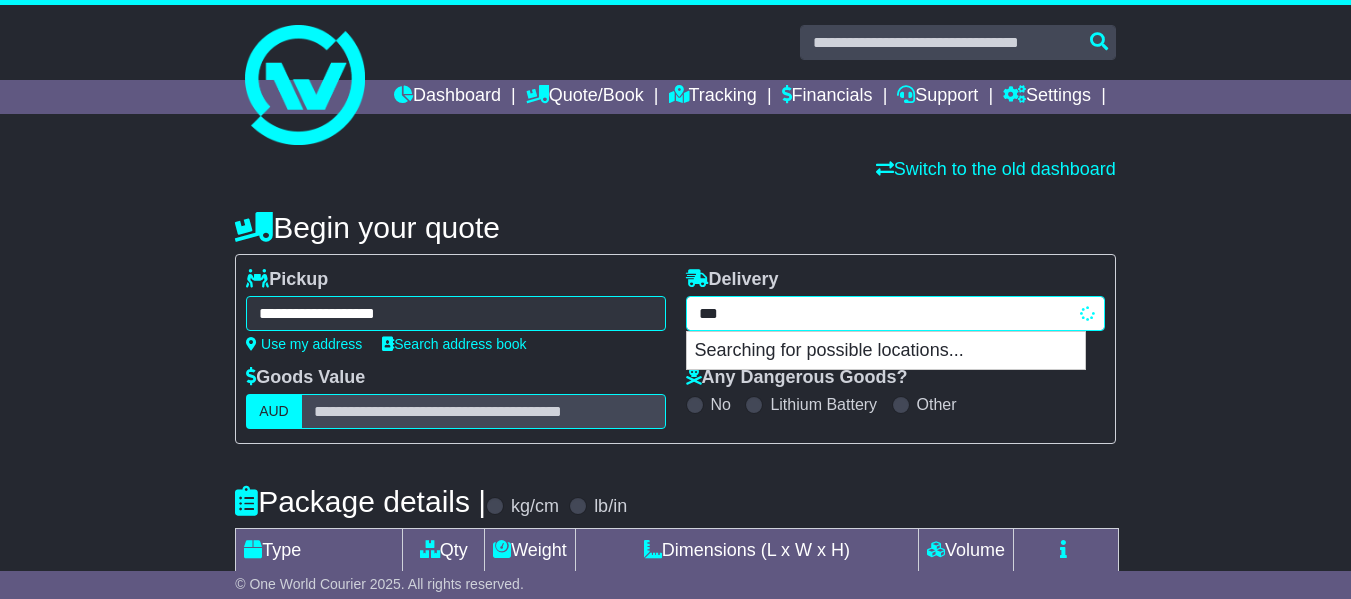 type on "****" 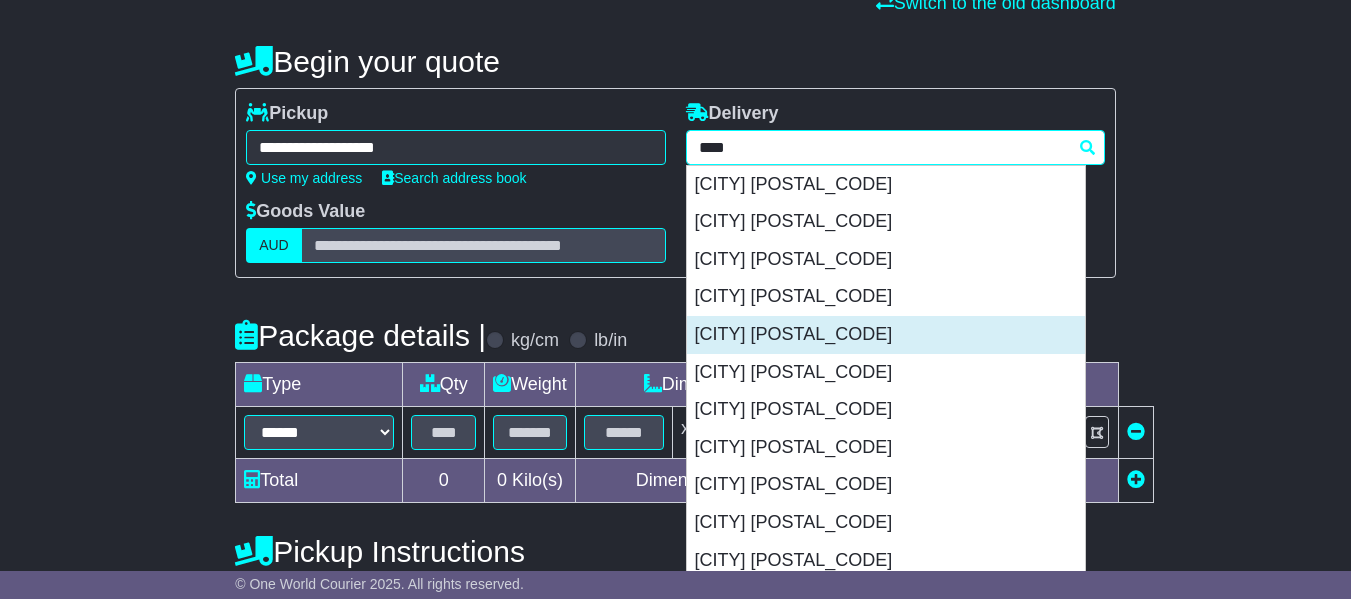 scroll, scrollTop: 300, scrollLeft: 0, axis: vertical 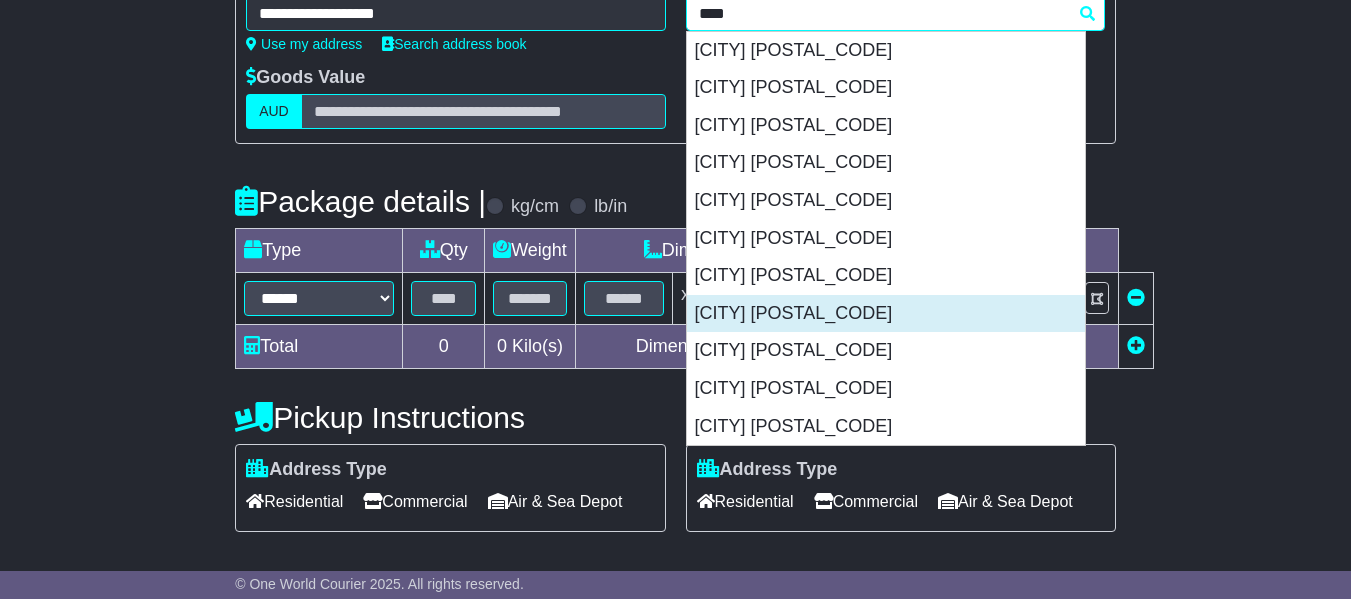 click on "MOUNT LOUISA 4814" at bounding box center [886, 314] 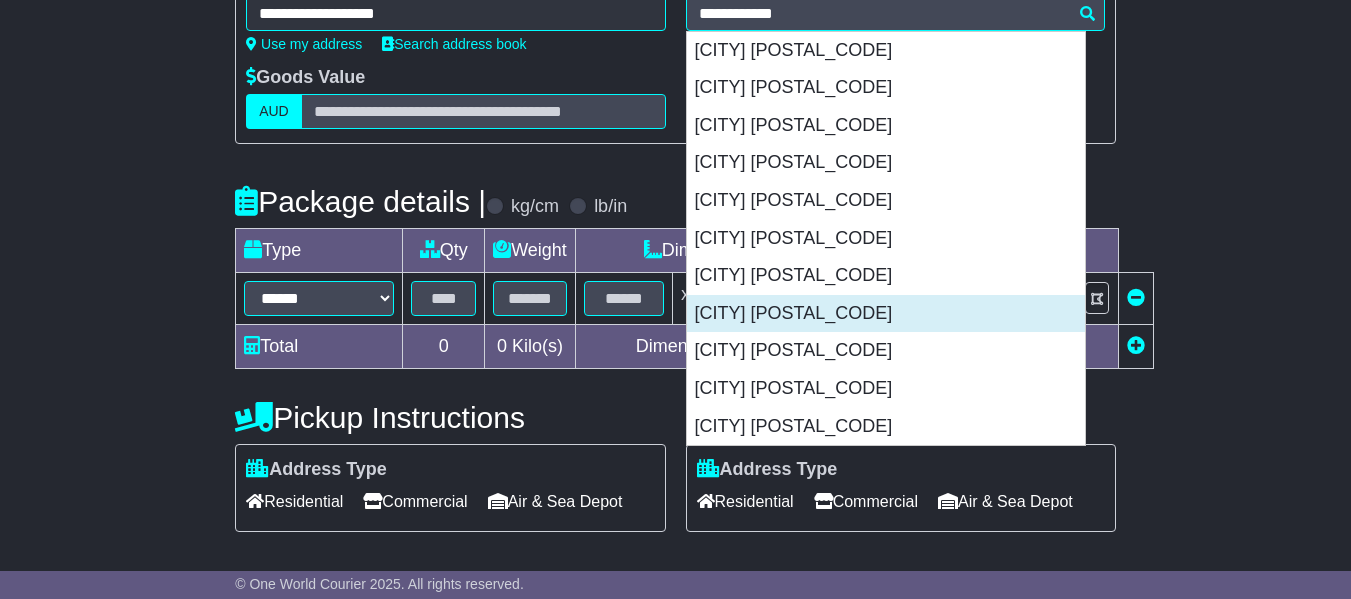 type on "**********" 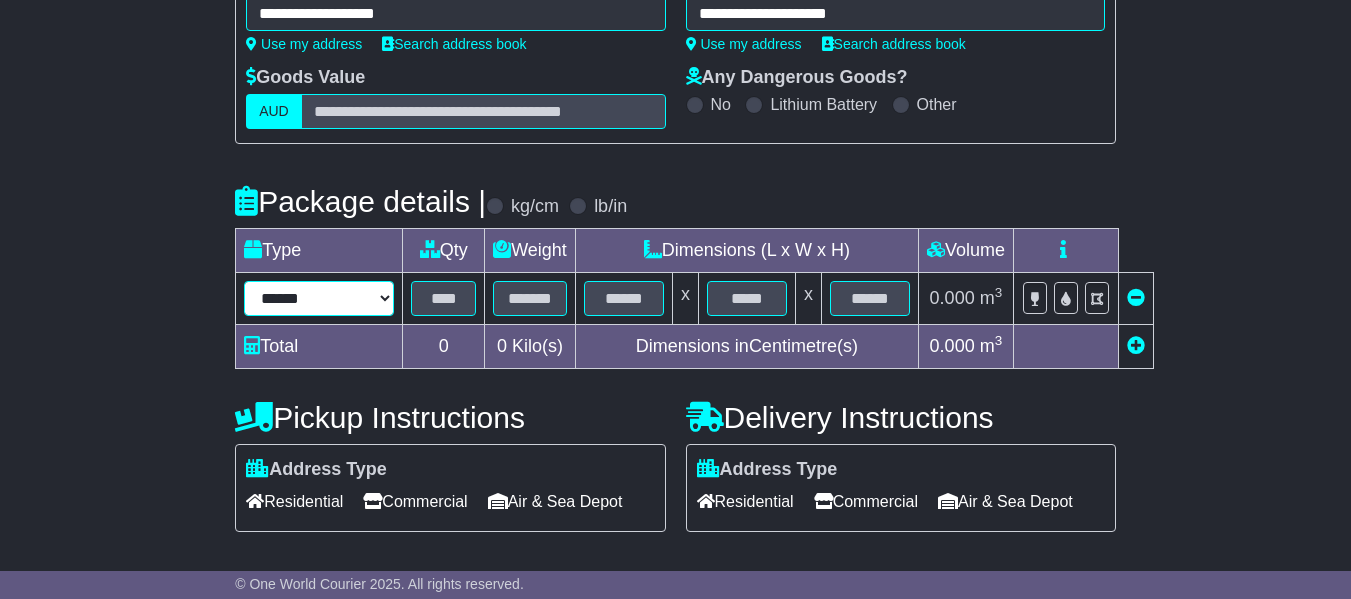 click on "****** ****** *** ******** ***** **** **** ****** *** *******" at bounding box center [319, 298] 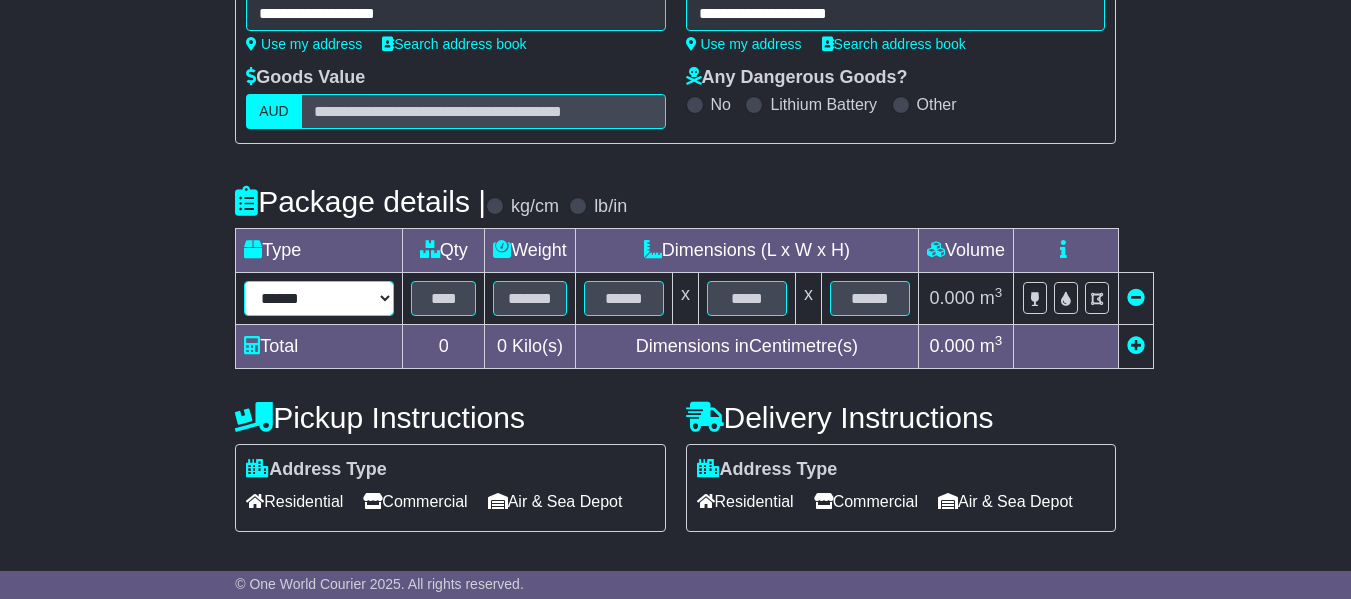 select on "*****" 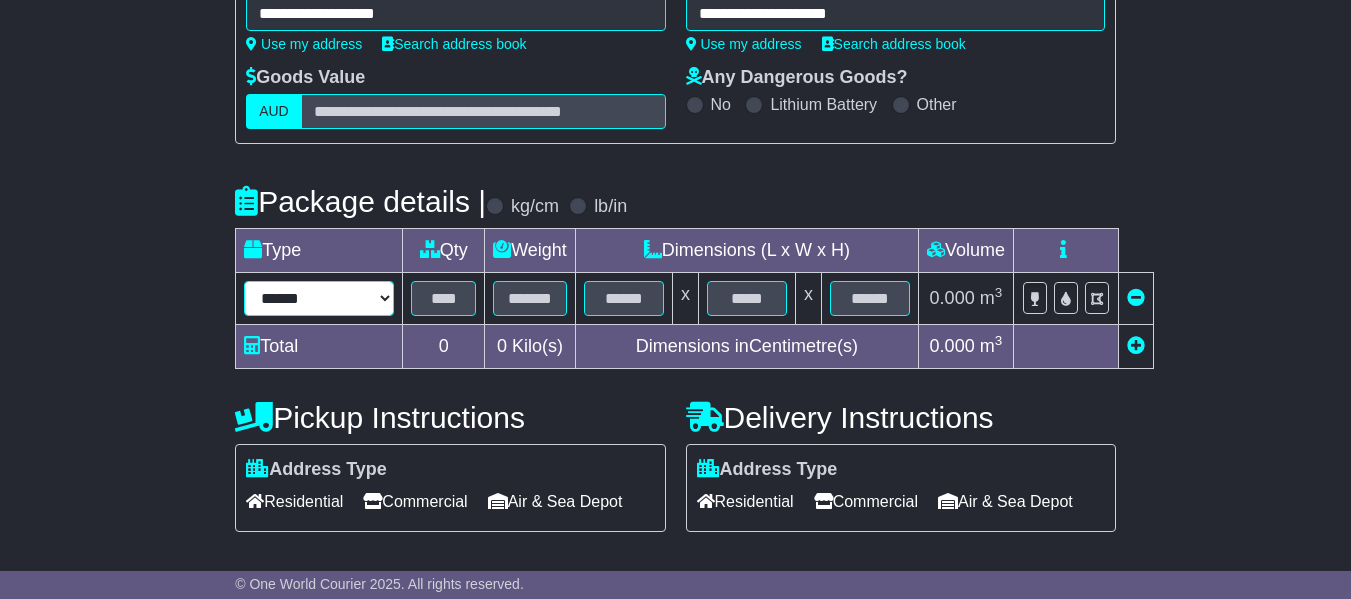 click on "****** ****** *** ******** ***** **** **** ****** *** *******" at bounding box center [319, 298] 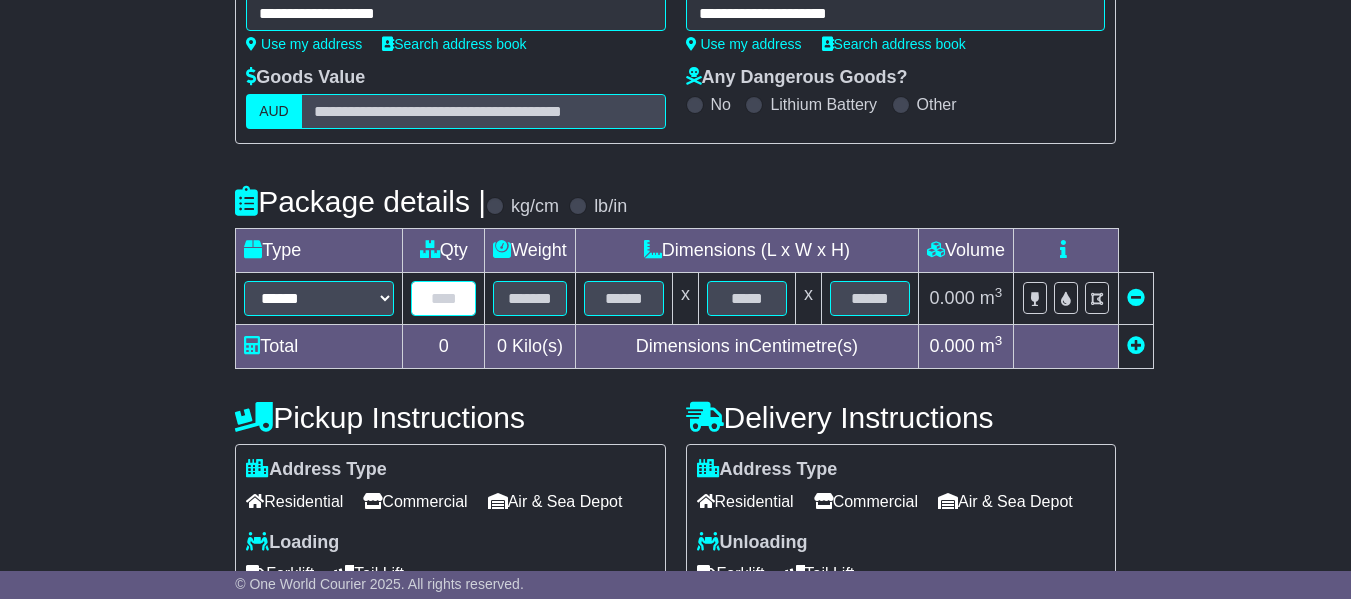 click at bounding box center (443, 298) 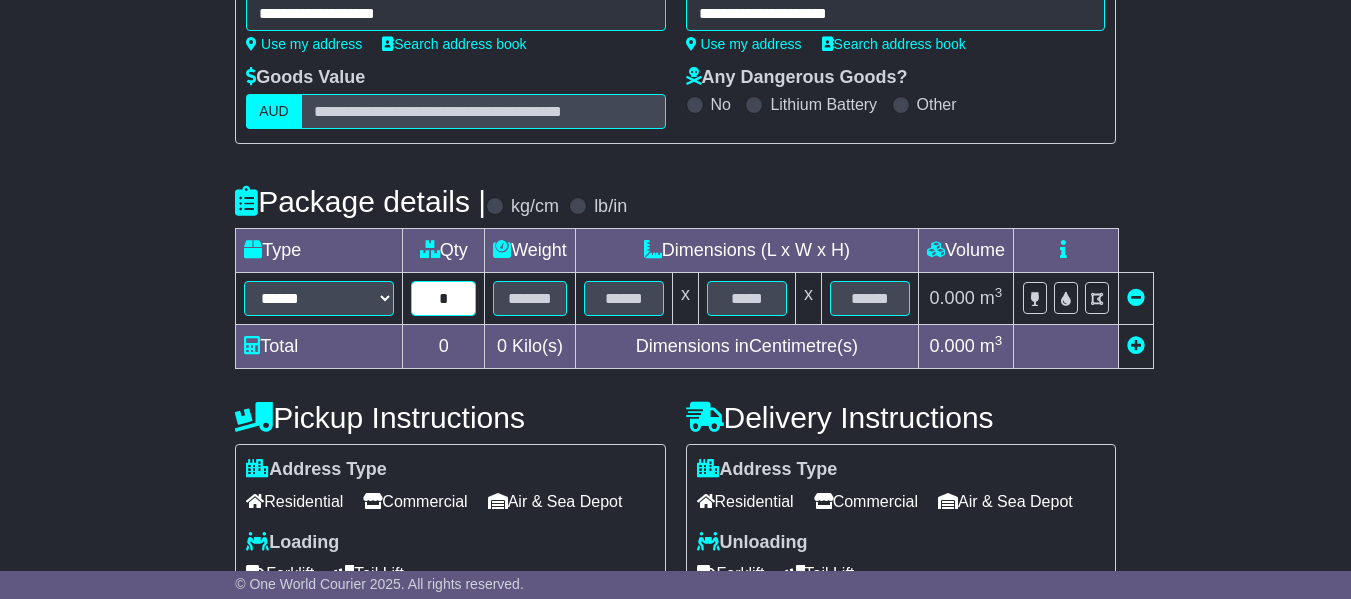 type on "*" 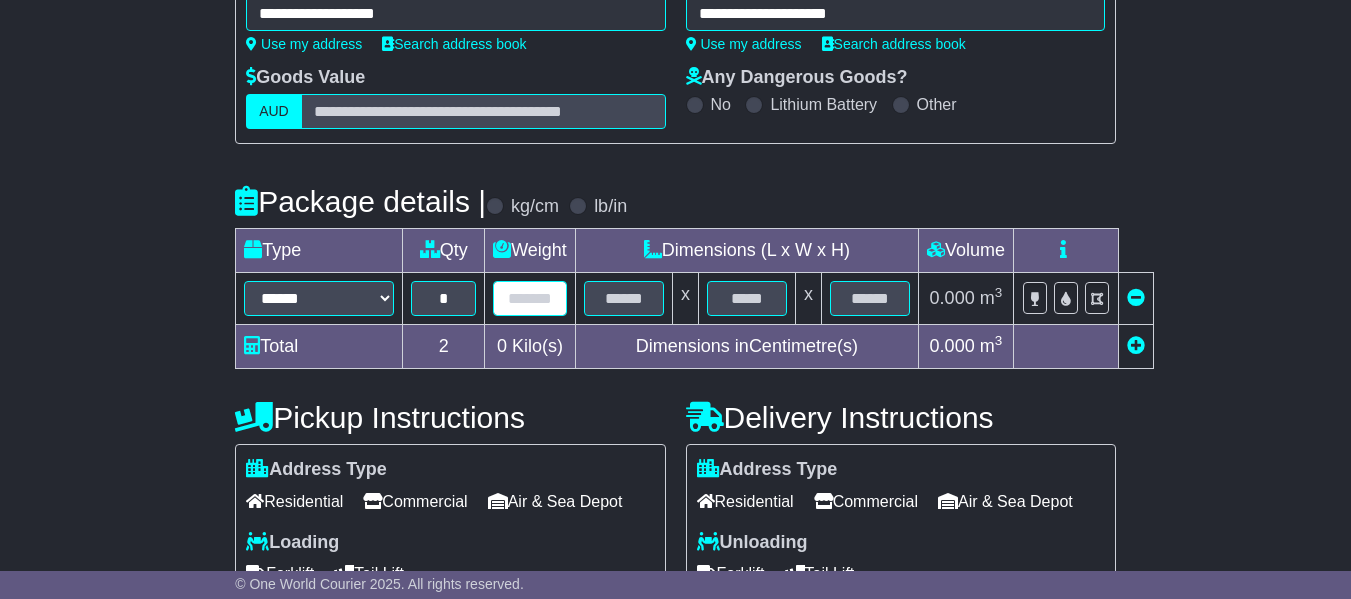 click at bounding box center (530, 298) 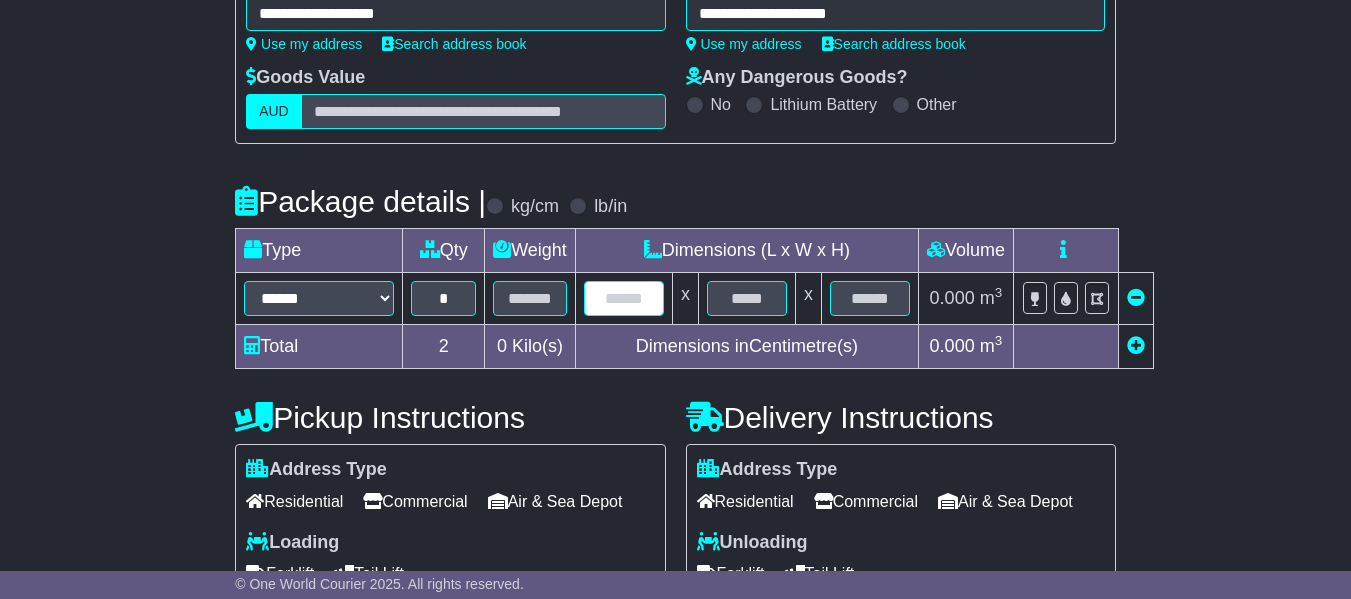 click at bounding box center (624, 298) 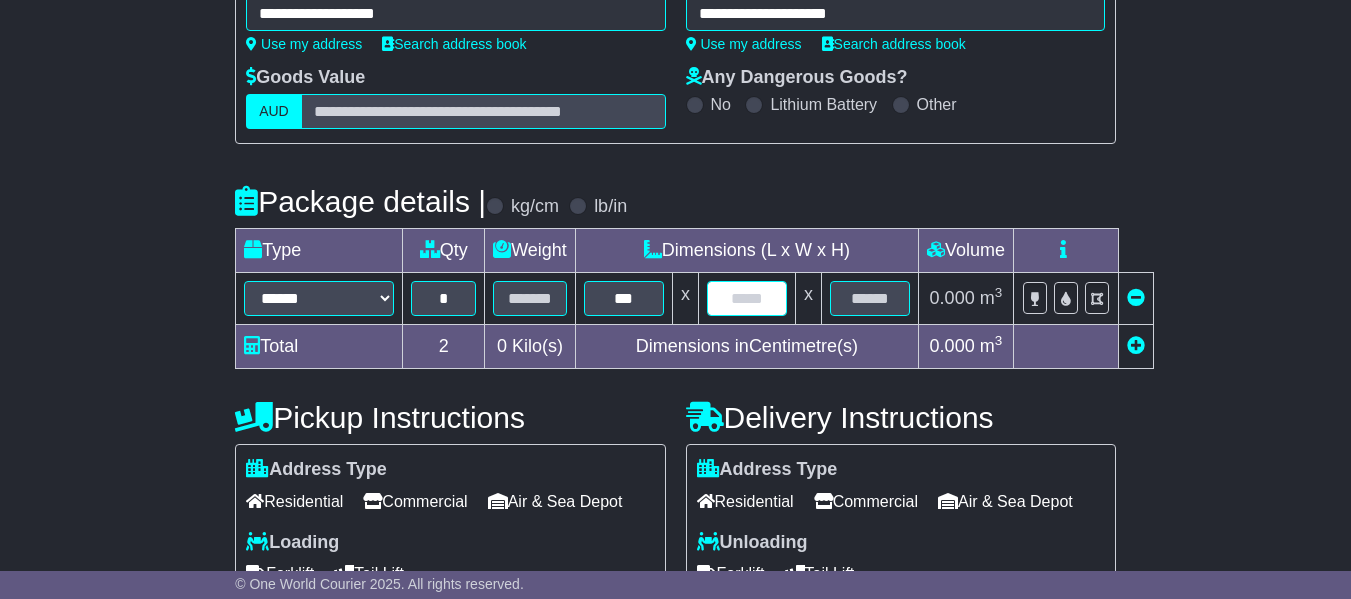 click on "****** ****** *** ******** ***** **** **** ****** *** *******
*
***
x
x
0.000
m 3
ft 3" at bounding box center (695, 299) 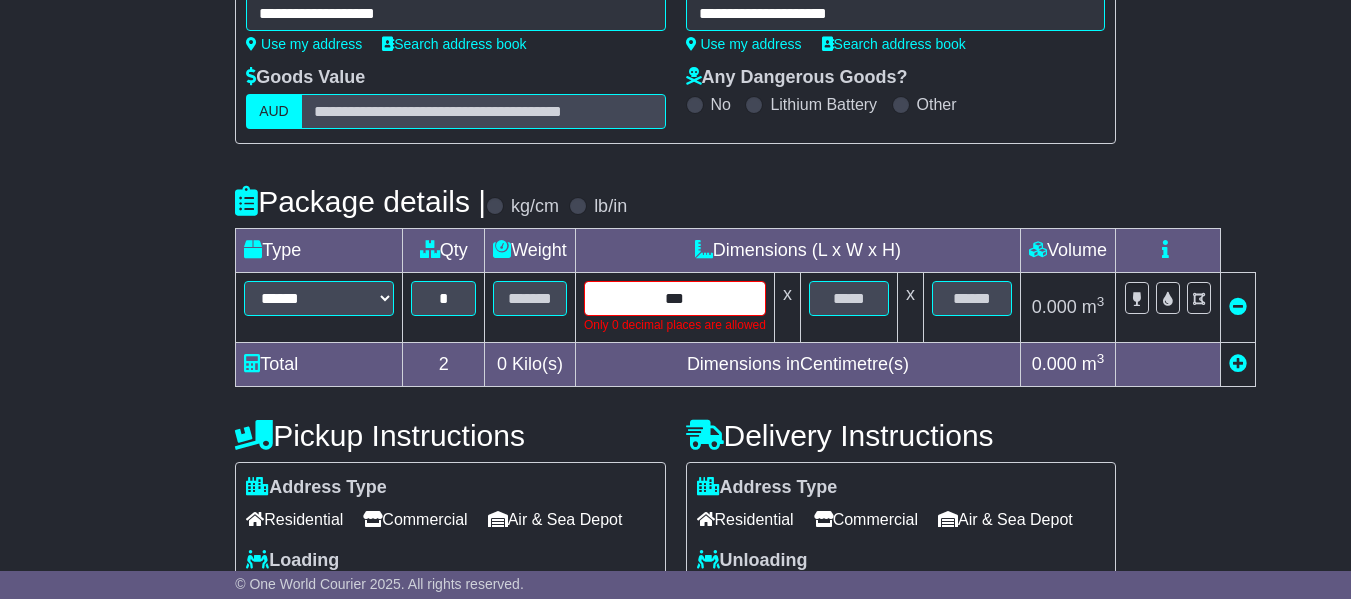 drag, startPoint x: 720, startPoint y: 337, endPoint x: 610, endPoint y: 333, distance: 110.0727 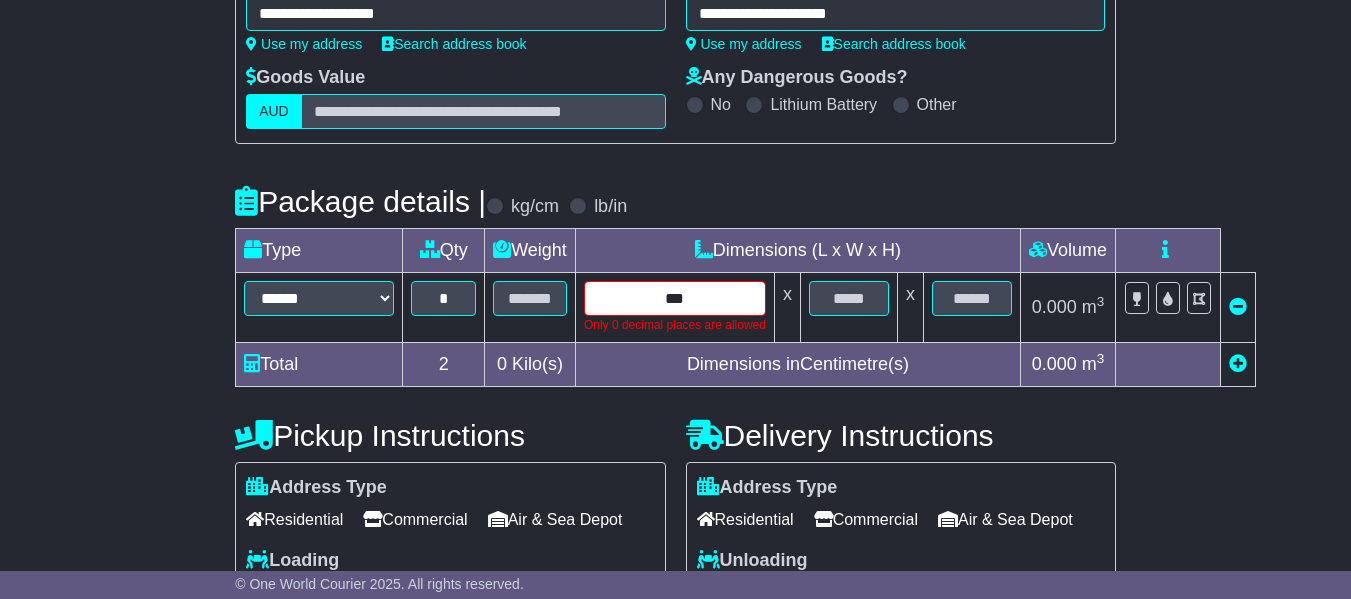 type on "***" 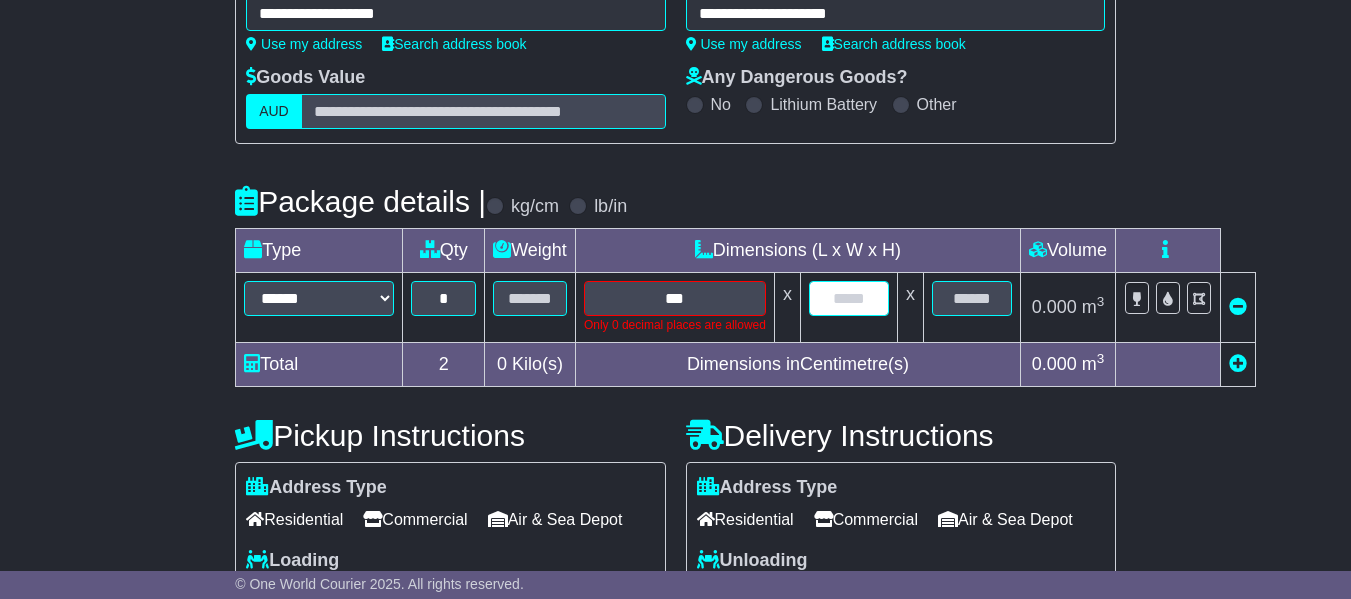 click on "****** ****** *** ******** ***** **** **** ****** *** *******
*
***
Only 0 decimal places are allowed
x
x
0.000
m 3
ft 3" at bounding box center [746, 308] 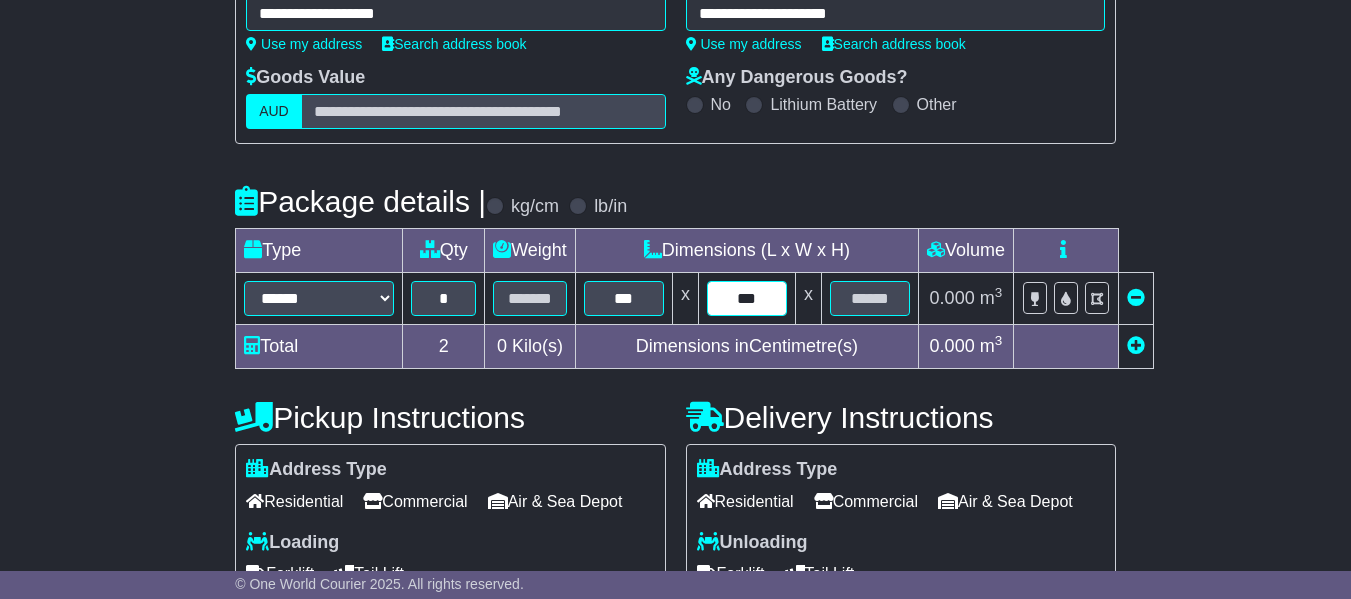 type on "***" 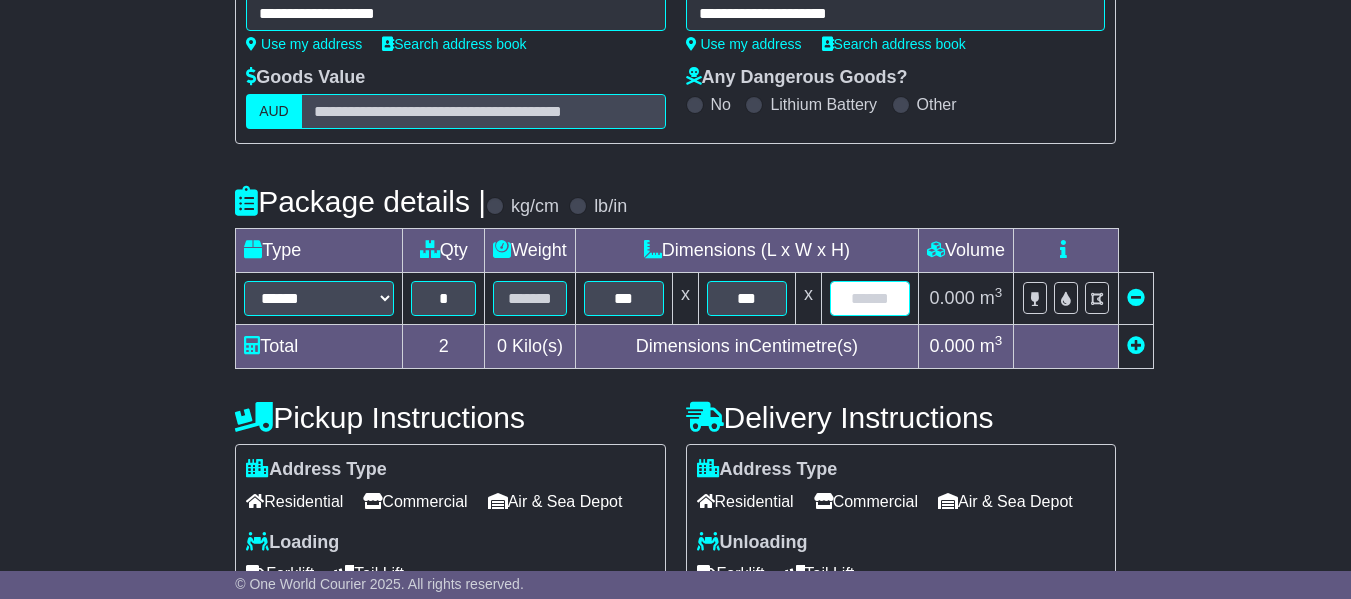 click at bounding box center [870, 298] 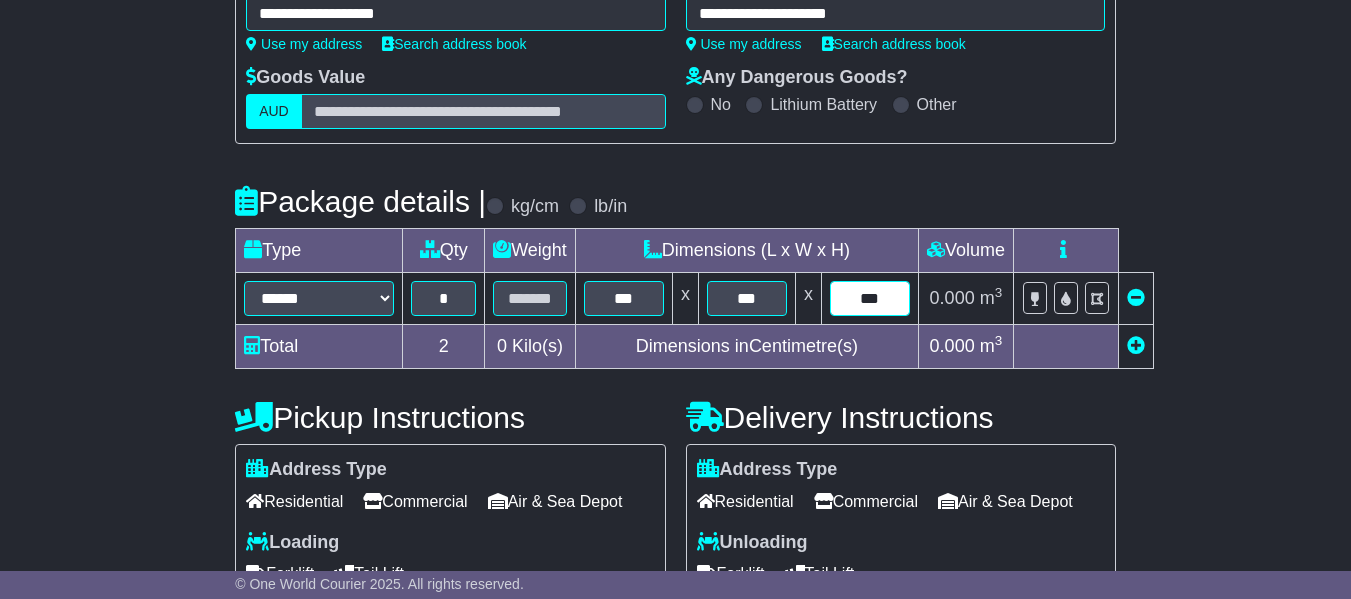 type on "***" 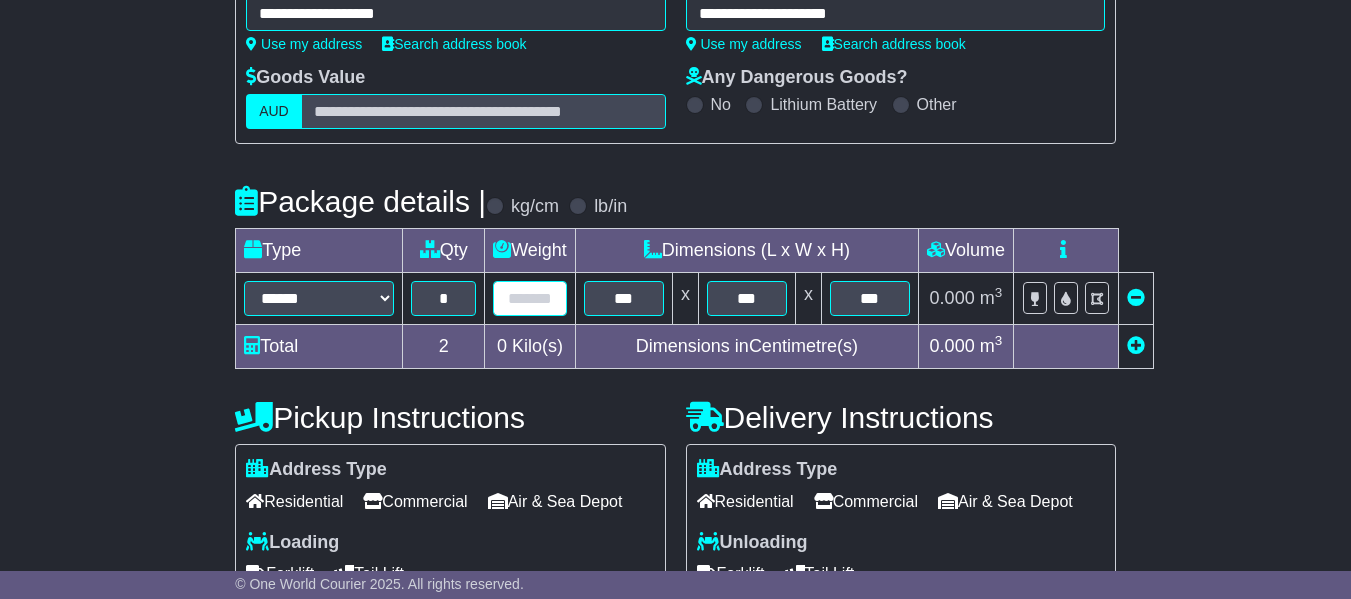 click at bounding box center [530, 298] 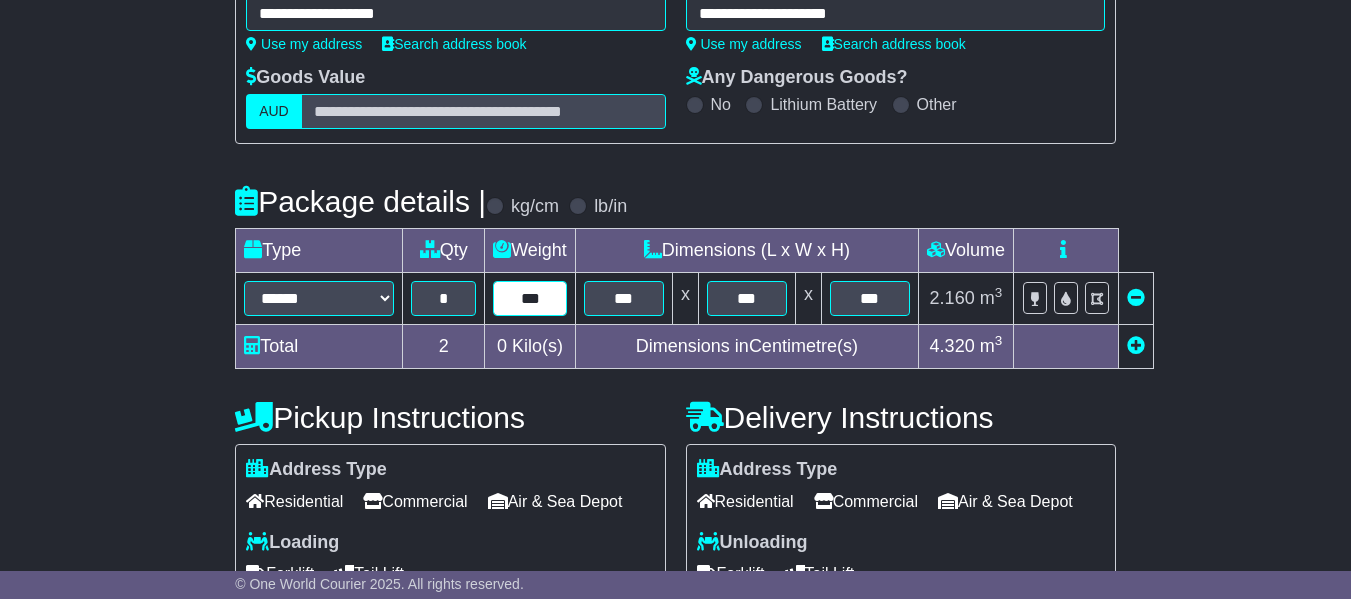 type on "***" 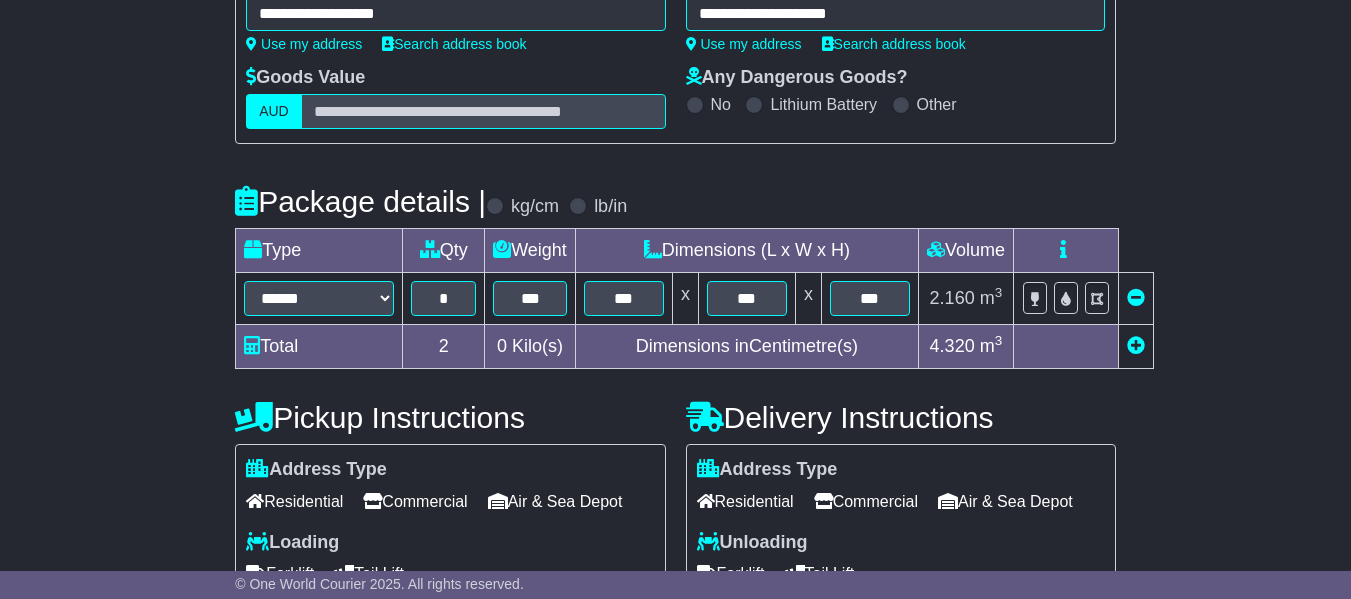 click on "4.320
m 3
ft 3" at bounding box center (965, 347) 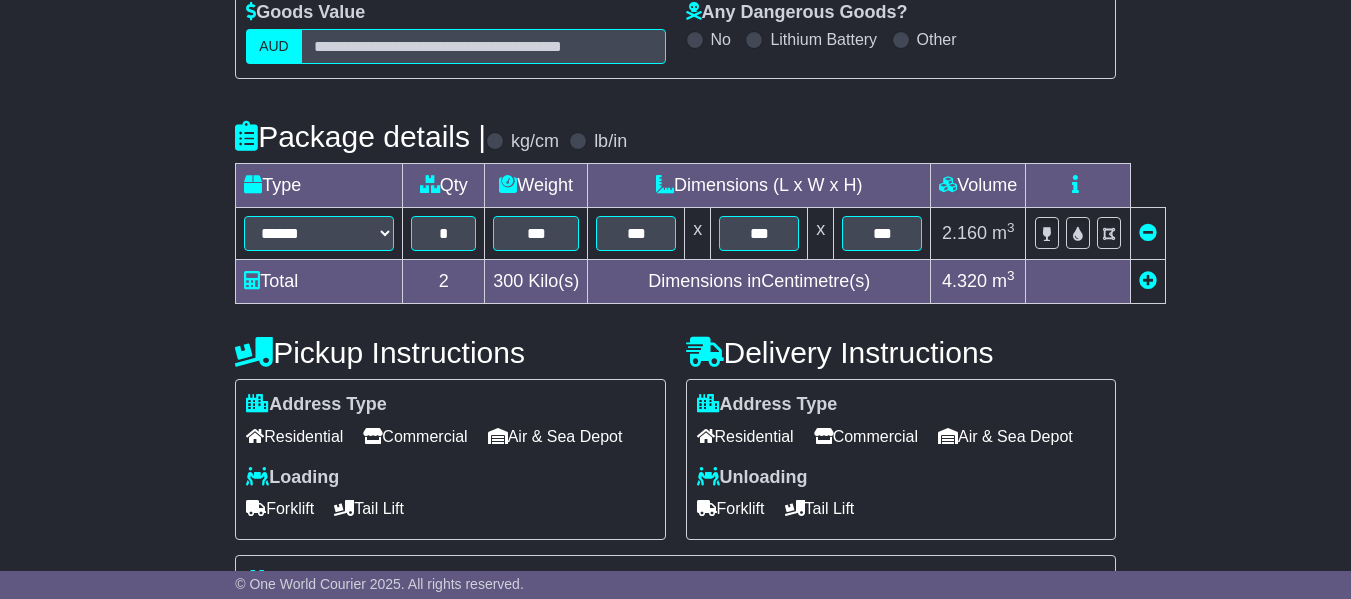 scroll, scrollTop: 400, scrollLeft: 0, axis: vertical 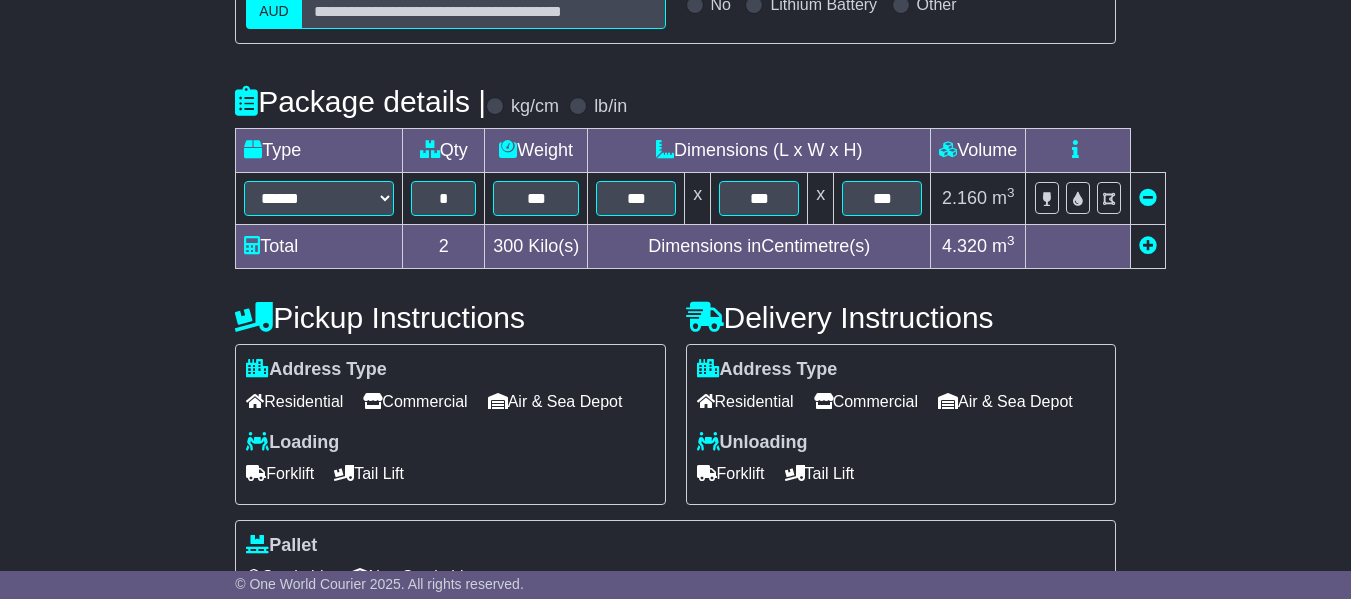 click on "Commercial" at bounding box center [415, 401] 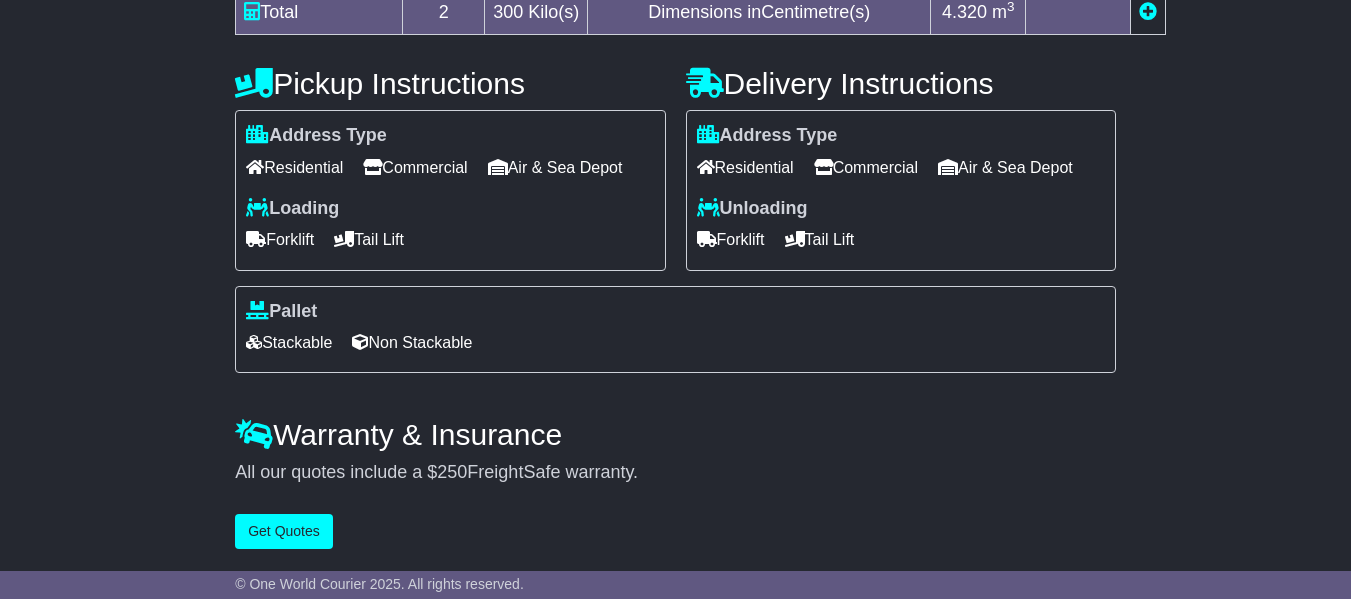 scroll, scrollTop: 703, scrollLeft: 0, axis: vertical 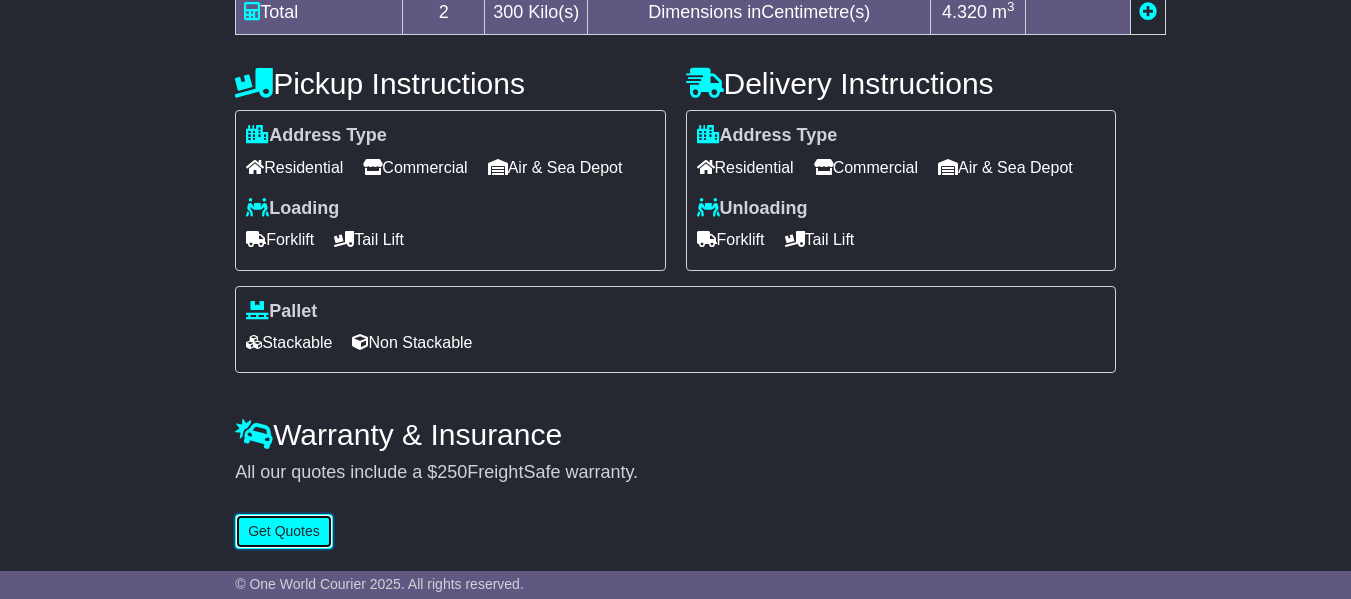 click on "Get Quotes" at bounding box center [284, 531] 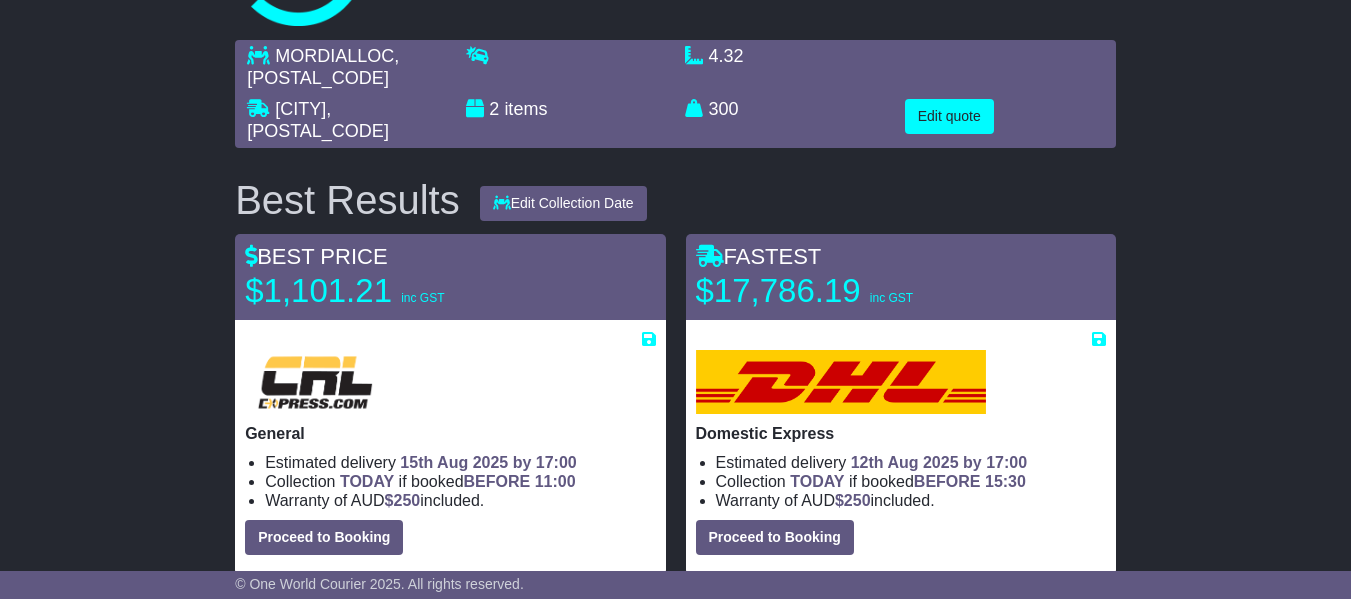 scroll, scrollTop: 117, scrollLeft: 0, axis: vertical 